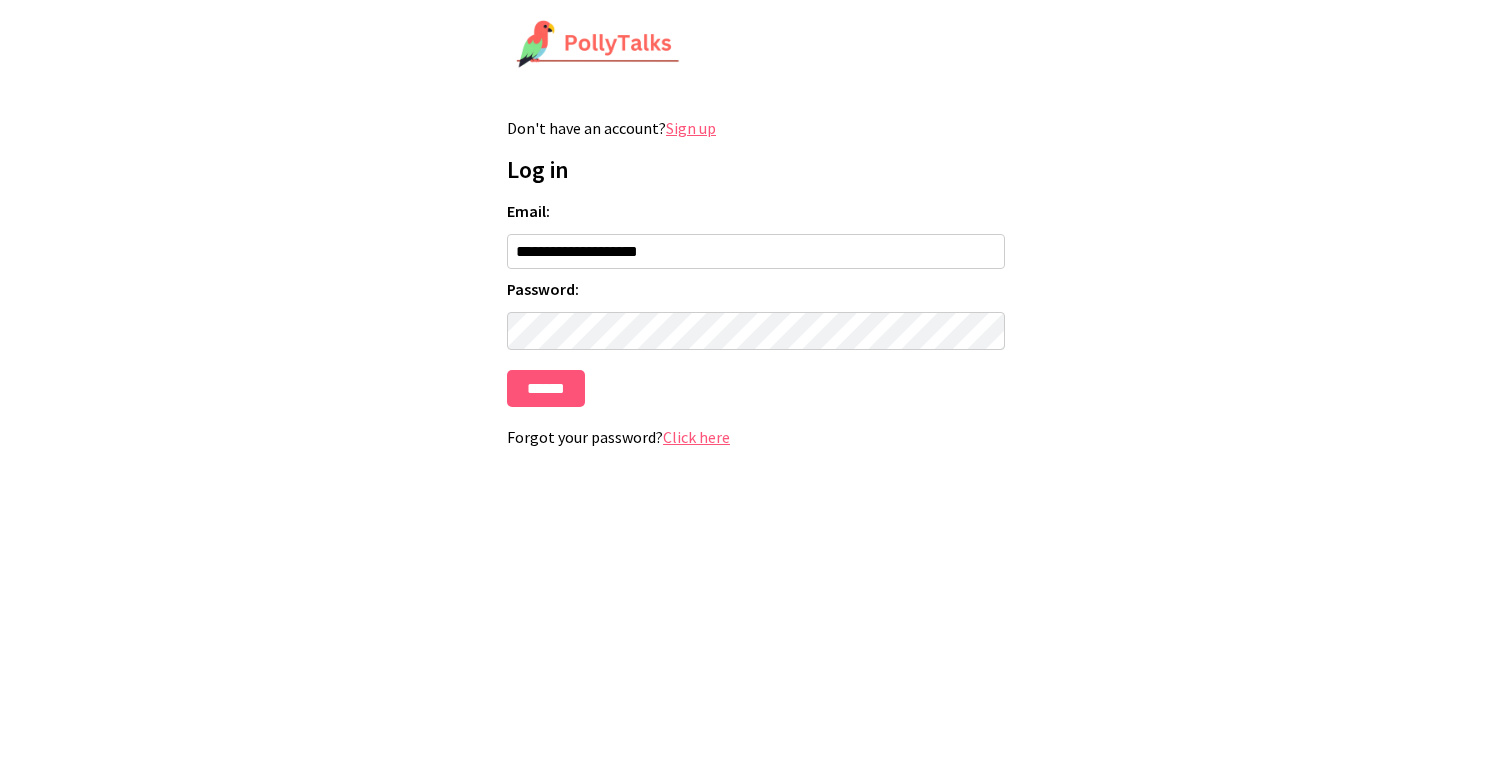 scroll, scrollTop: 0, scrollLeft: 0, axis: both 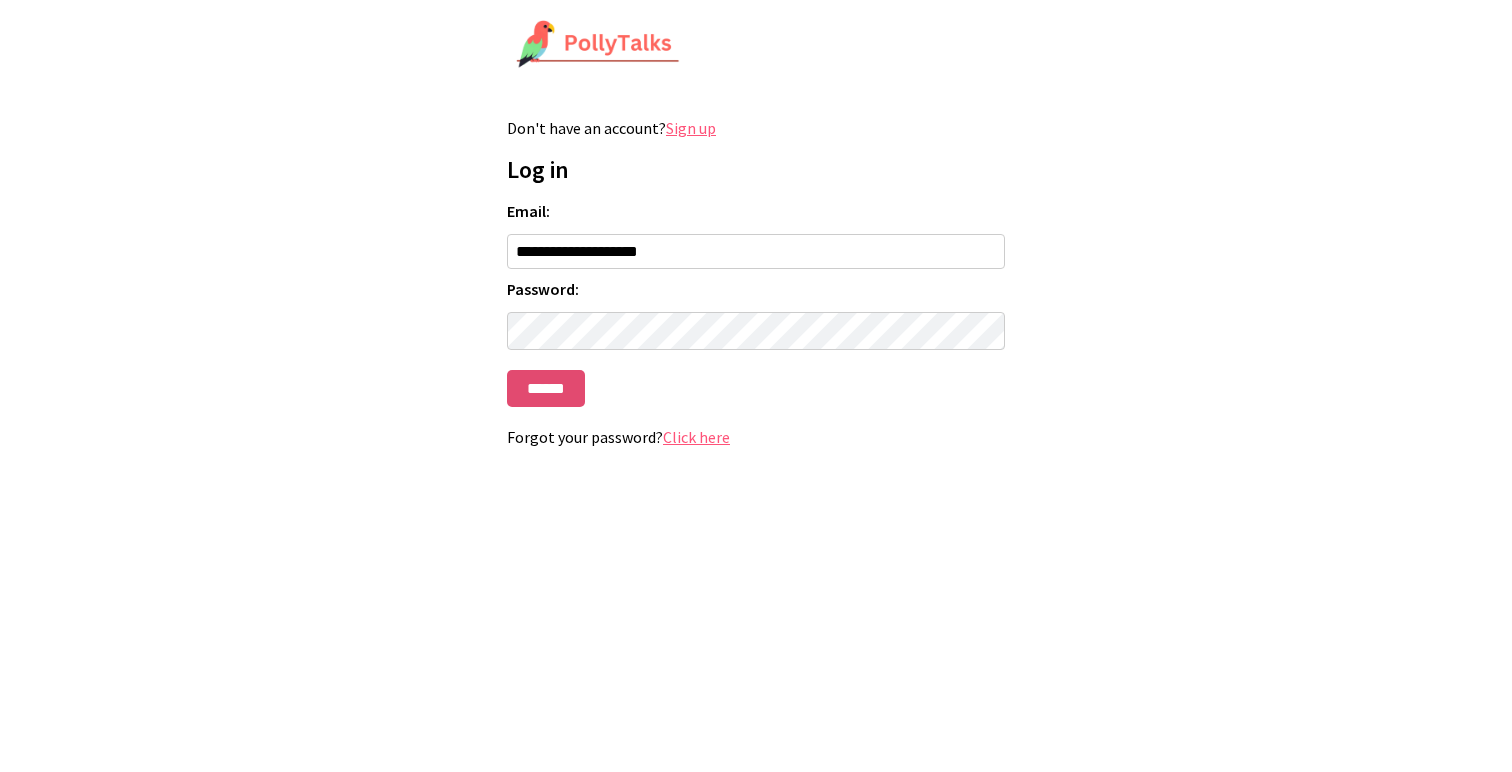 click on "******" at bounding box center [546, 388] 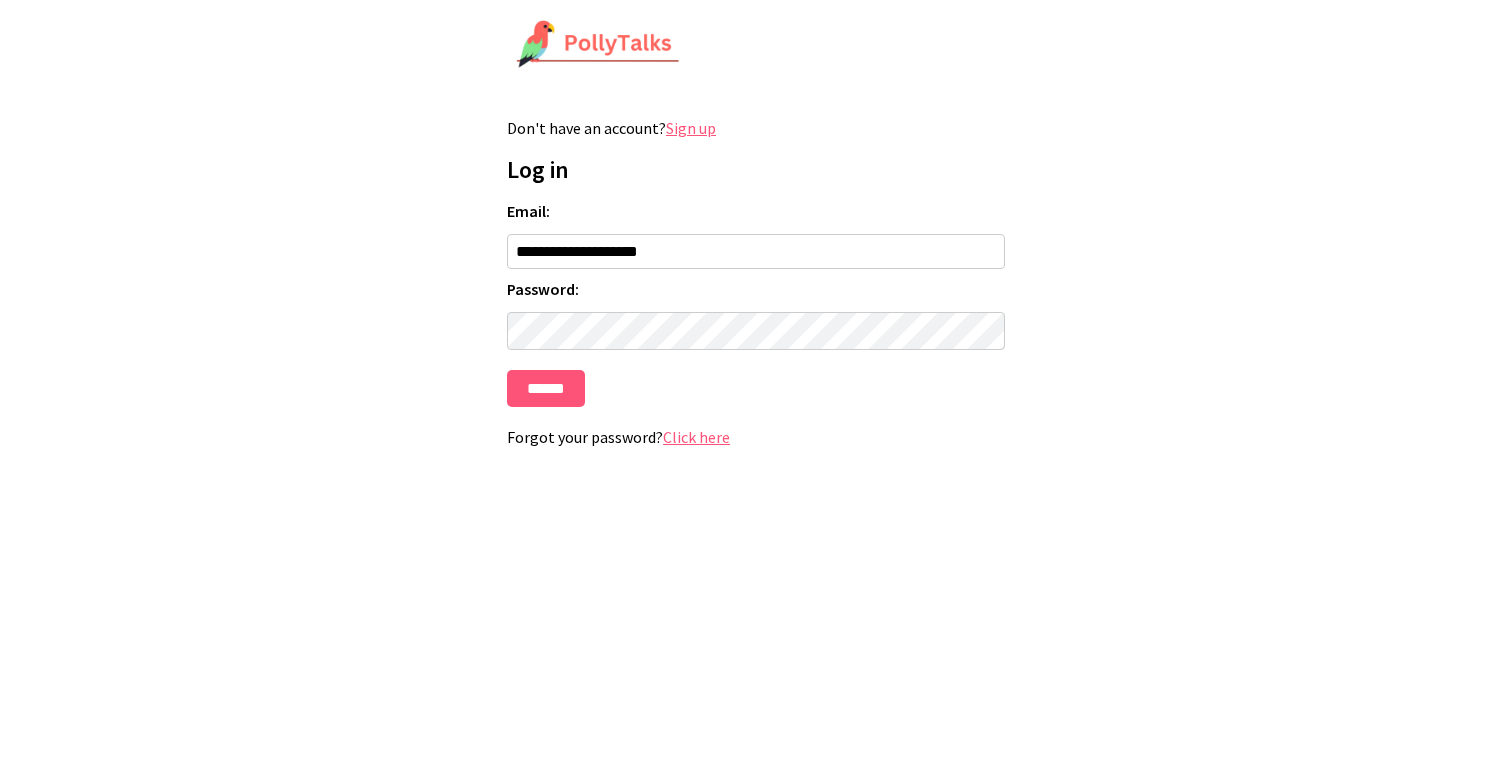 scroll, scrollTop: 0, scrollLeft: 0, axis: both 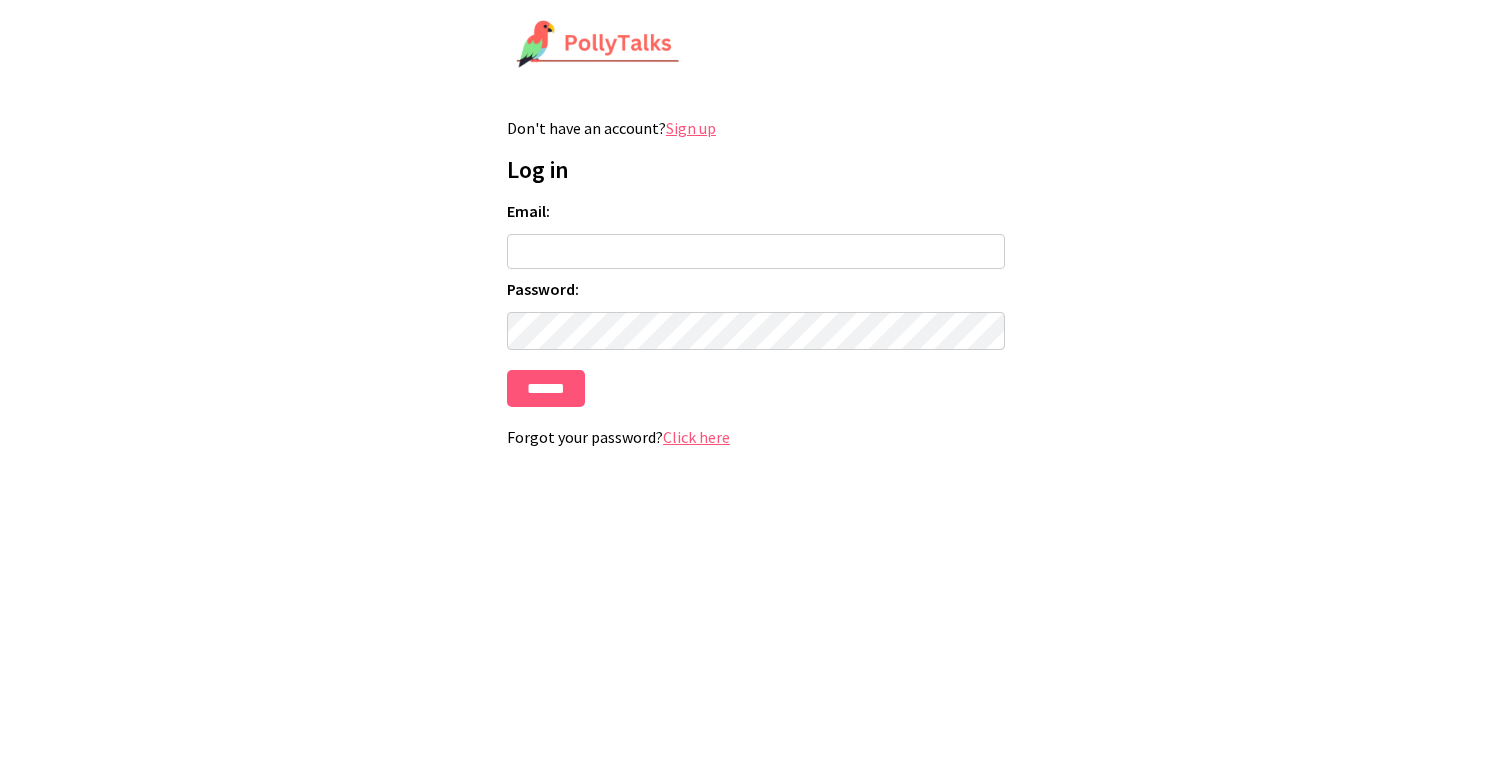 click on "Email:" at bounding box center (756, 251) 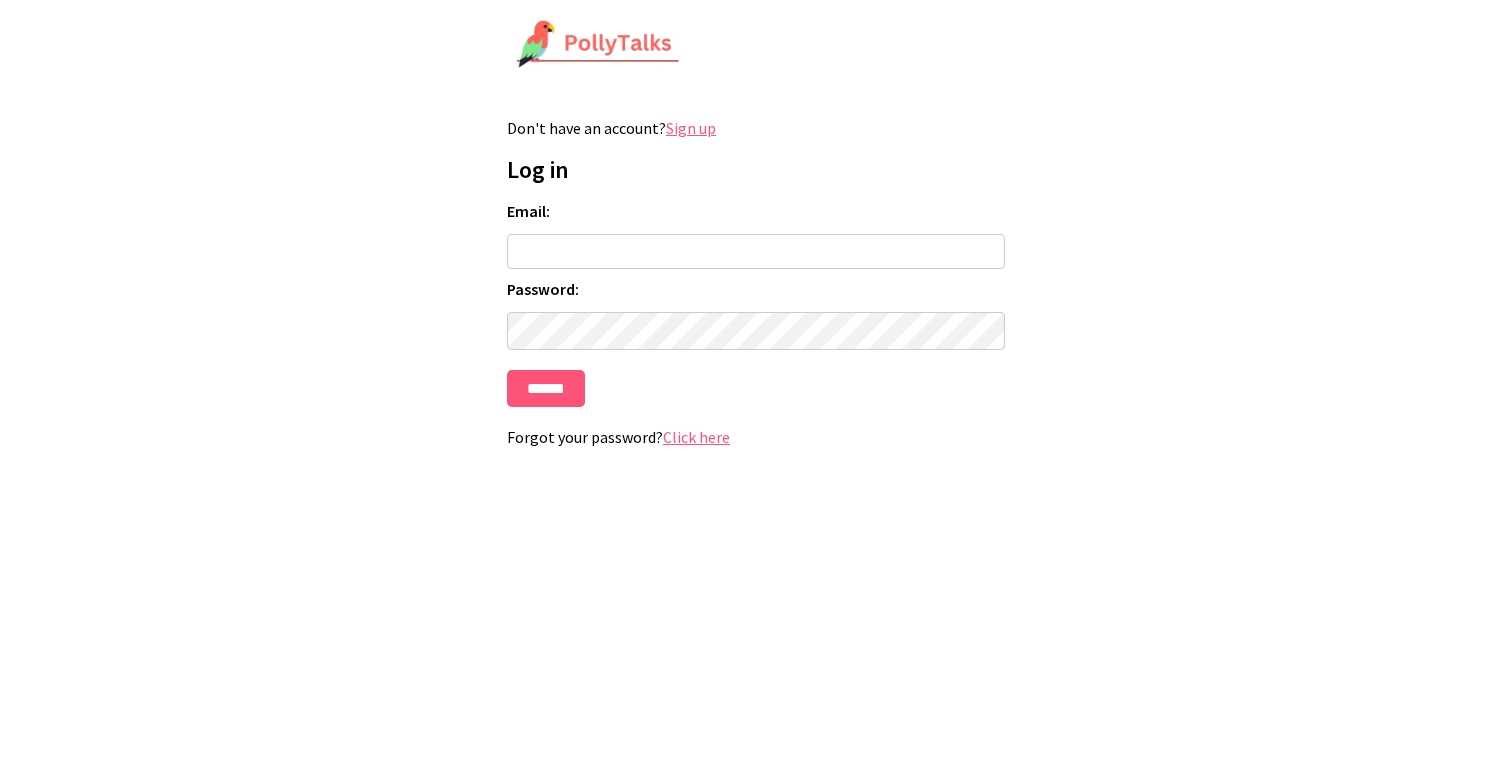 click on "Sign up" at bounding box center (691, 128) 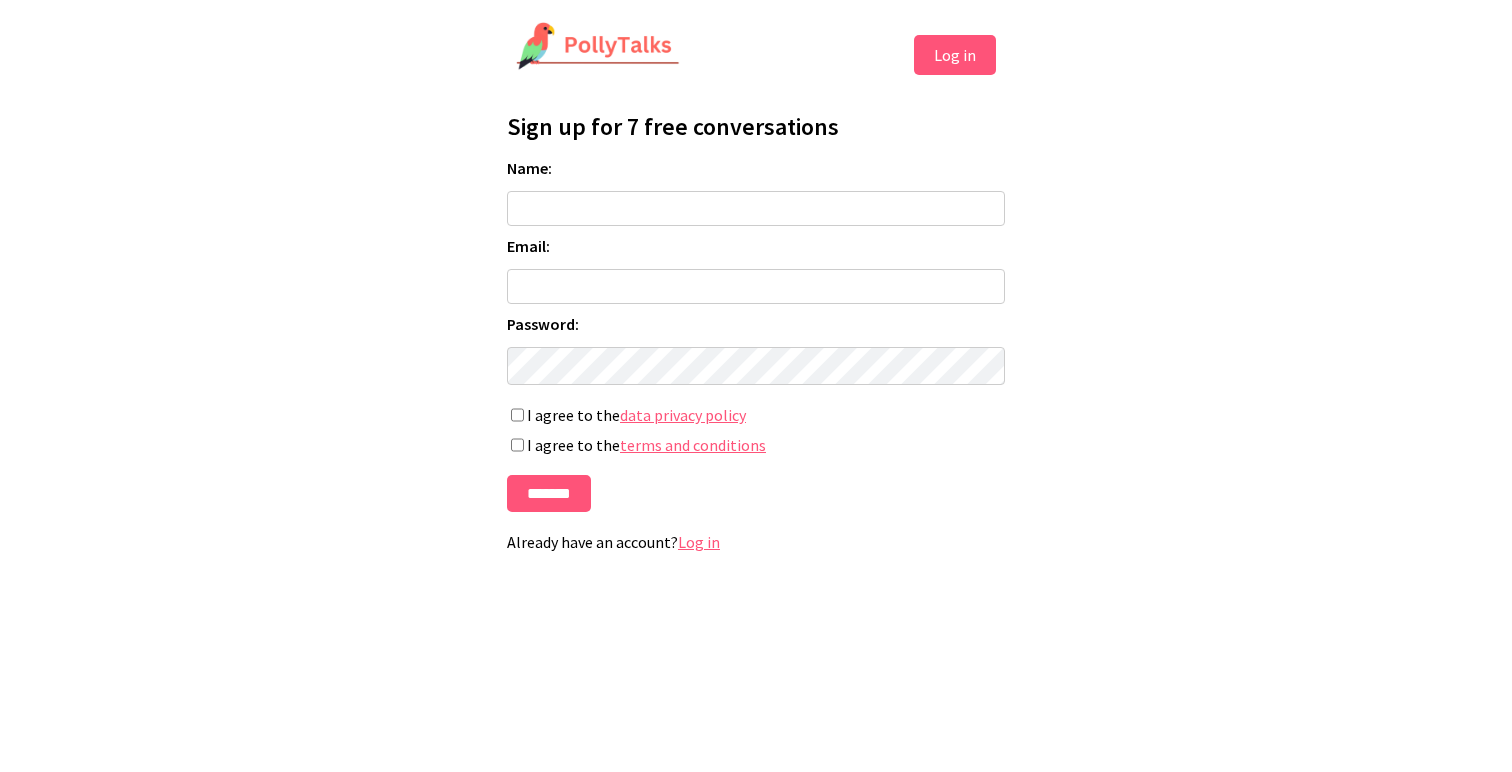 scroll, scrollTop: 0, scrollLeft: 0, axis: both 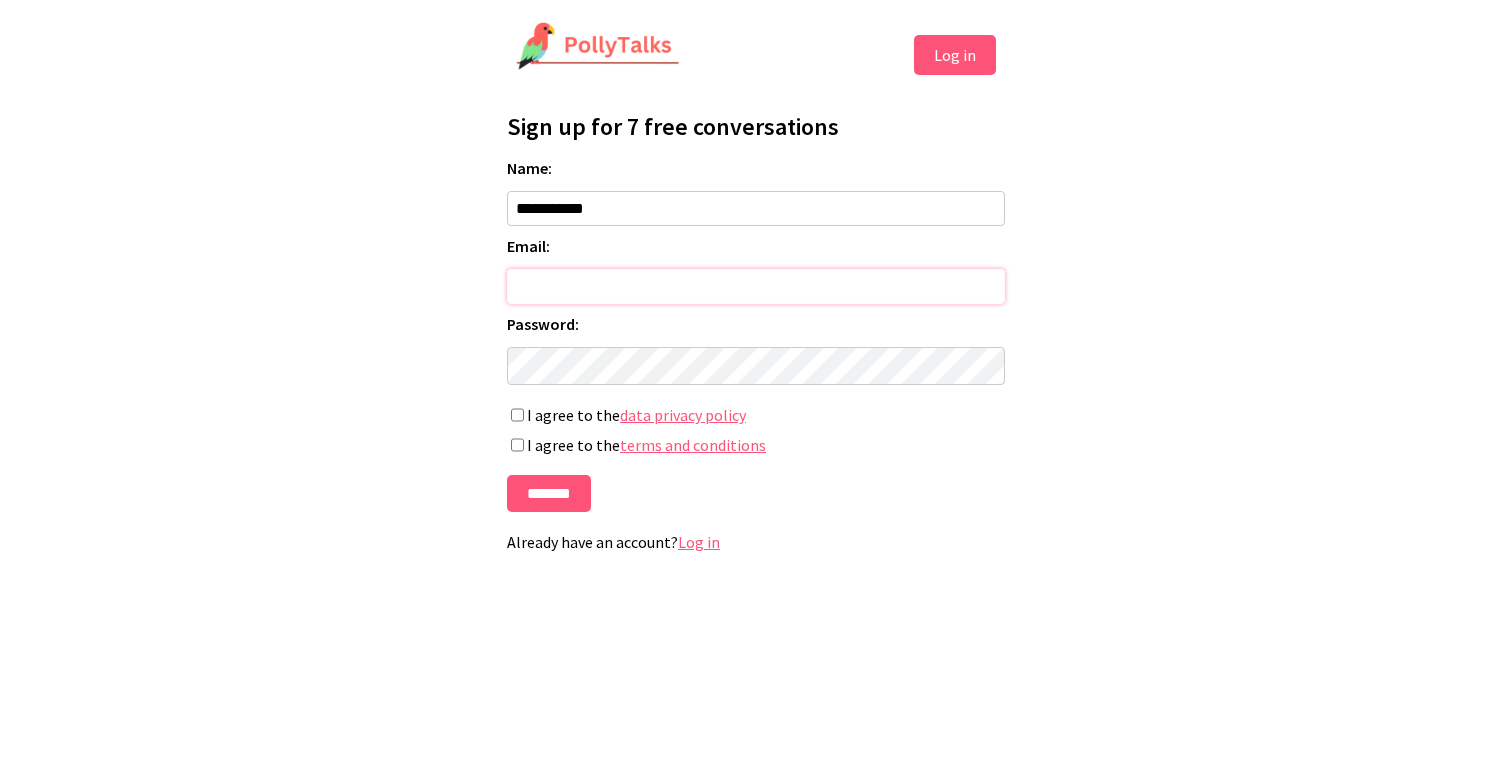 click on "Email:" at bounding box center [756, 286] 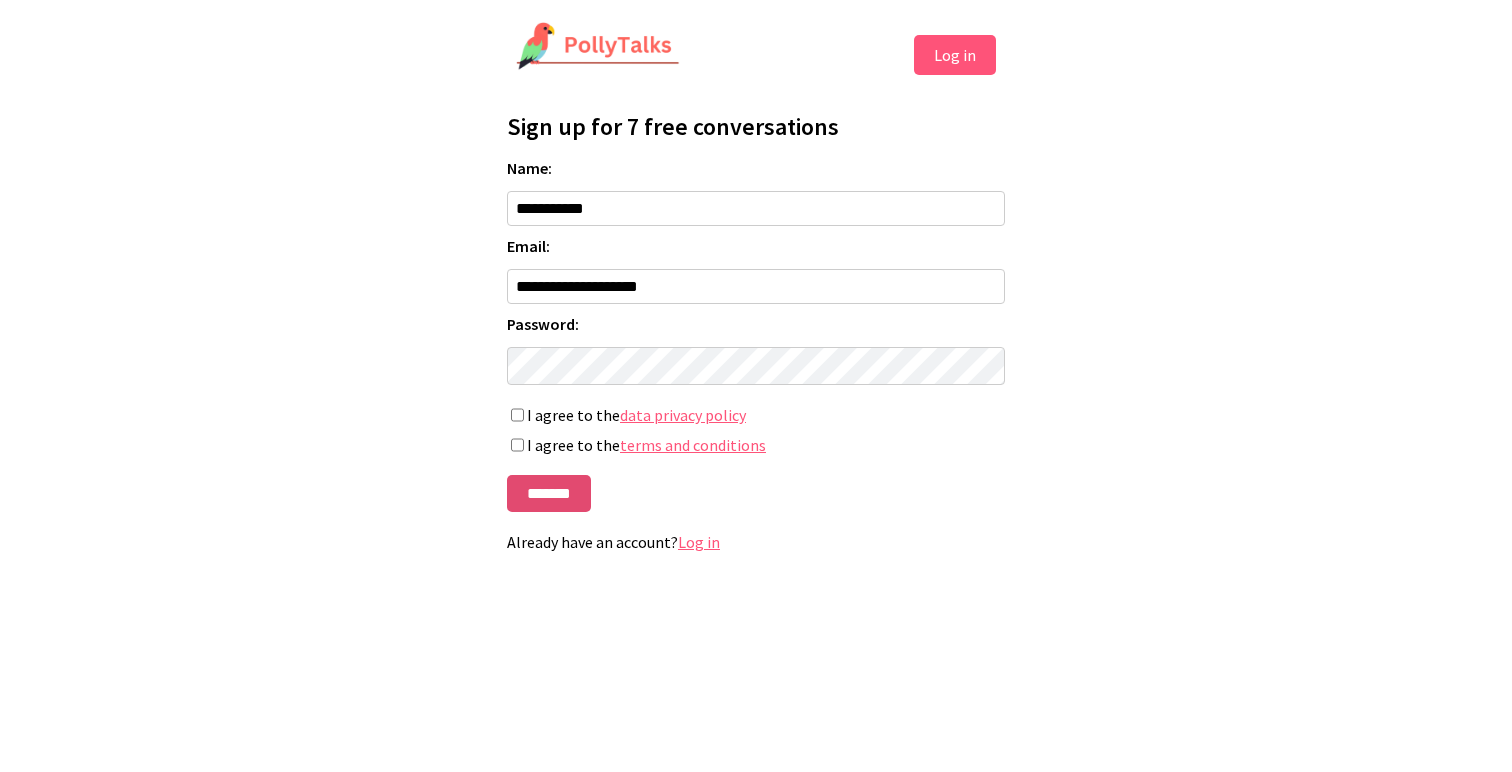 click on "*******" at bounding box center [549, 493] 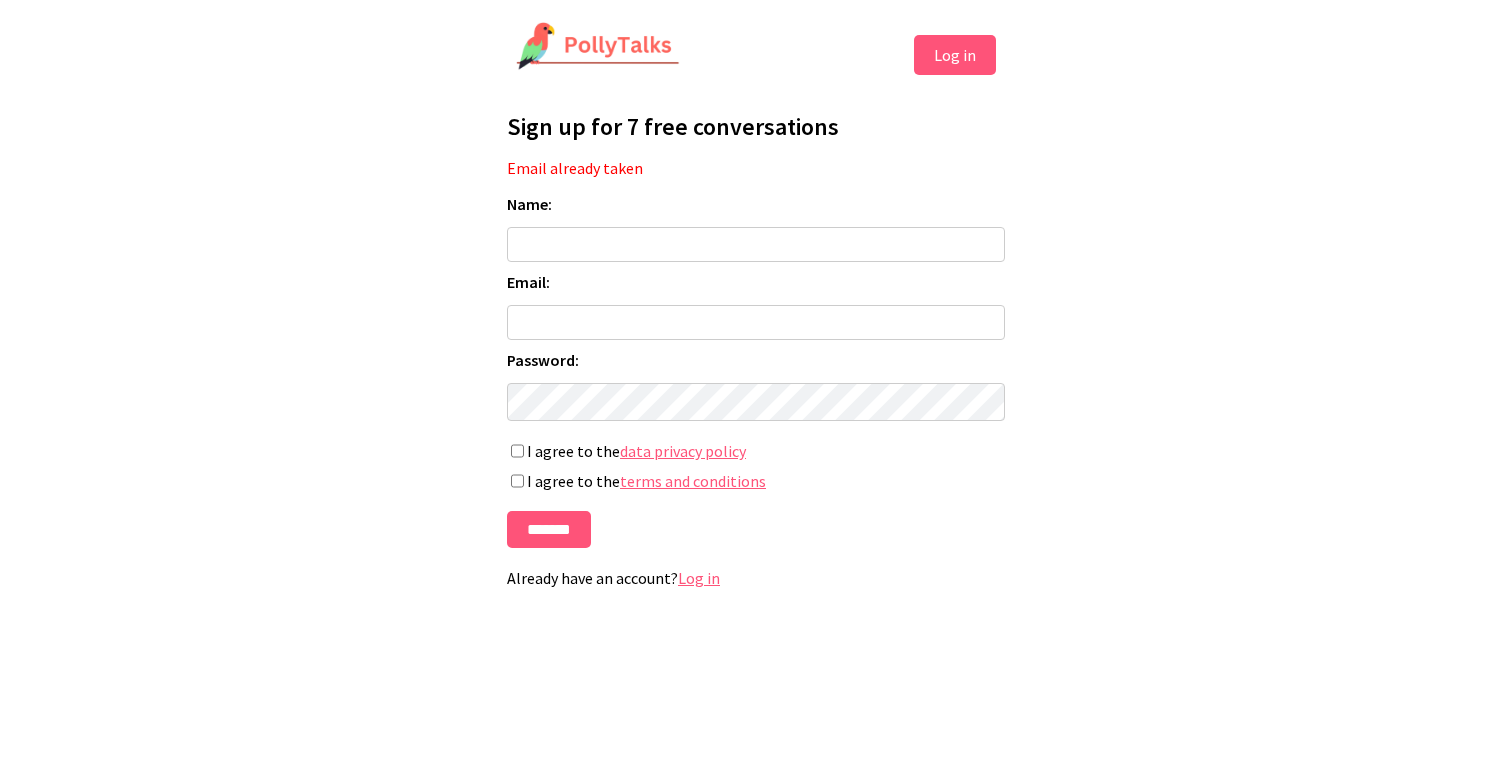 scroll, scrollTop: 0, scrollLeft: 0, axis: both 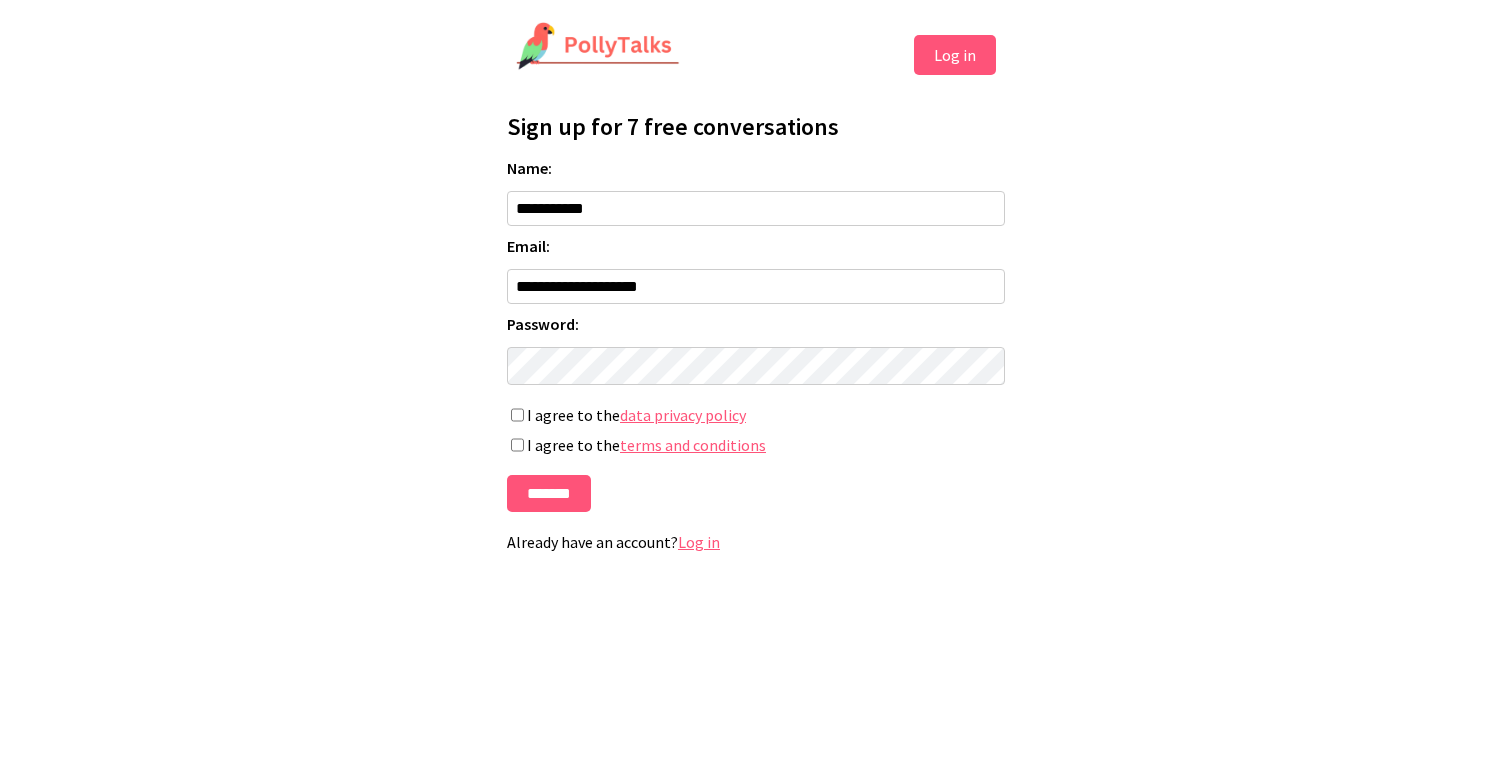 click on "Log in" at bounding box center (955, 55) 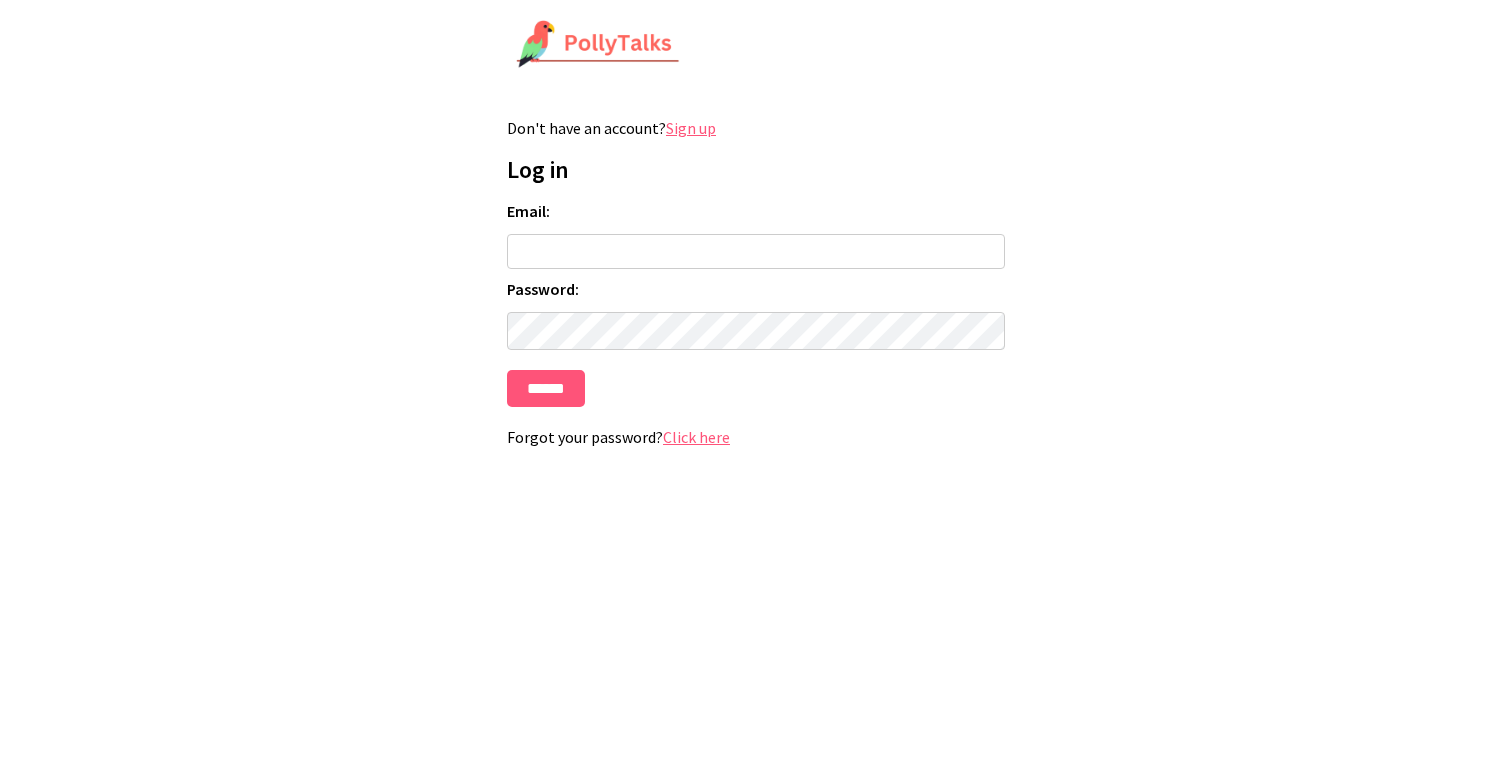 scroll, scrollTop: 0, scrollLeft: 0, axis: both 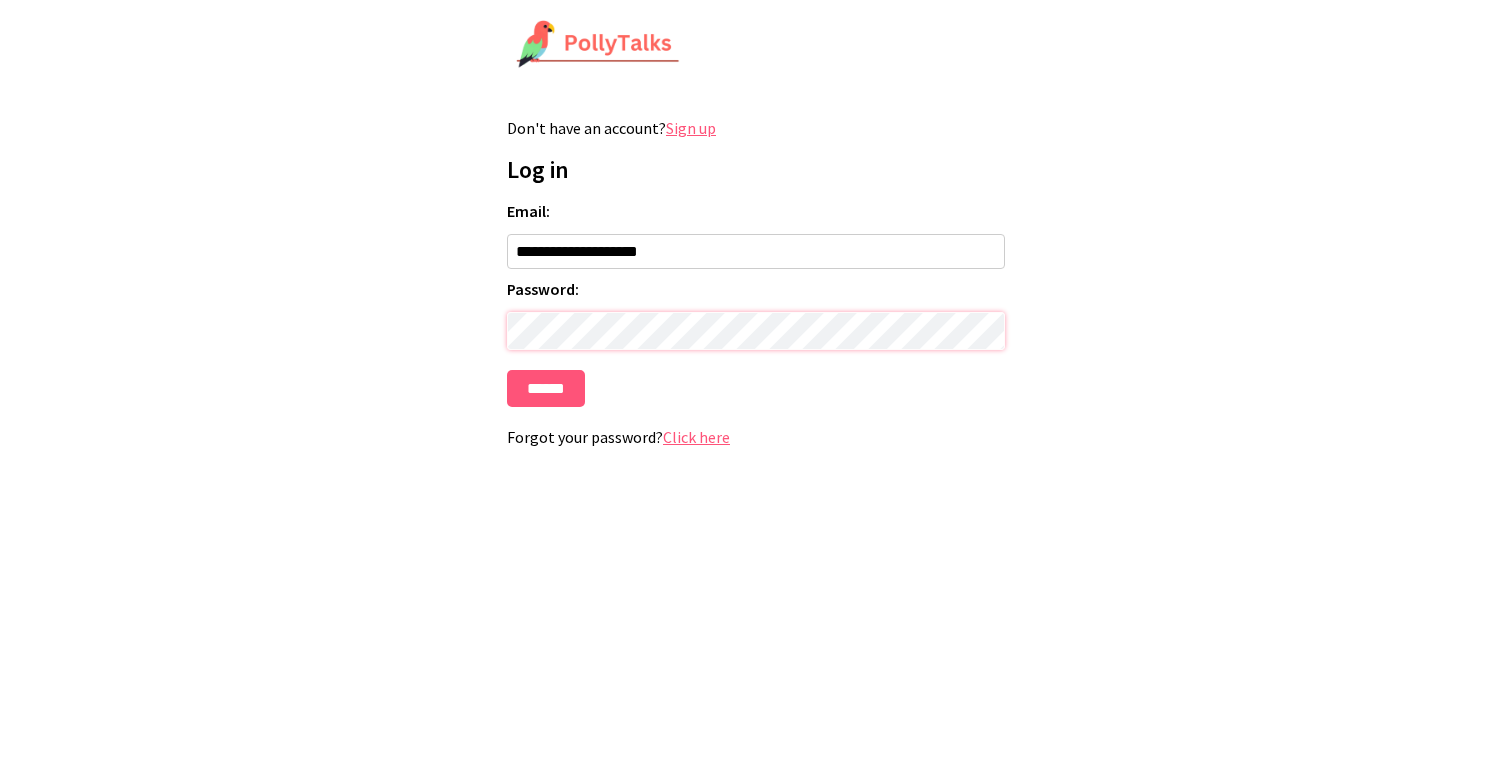 click on "******" at bounding box center (546, 388) 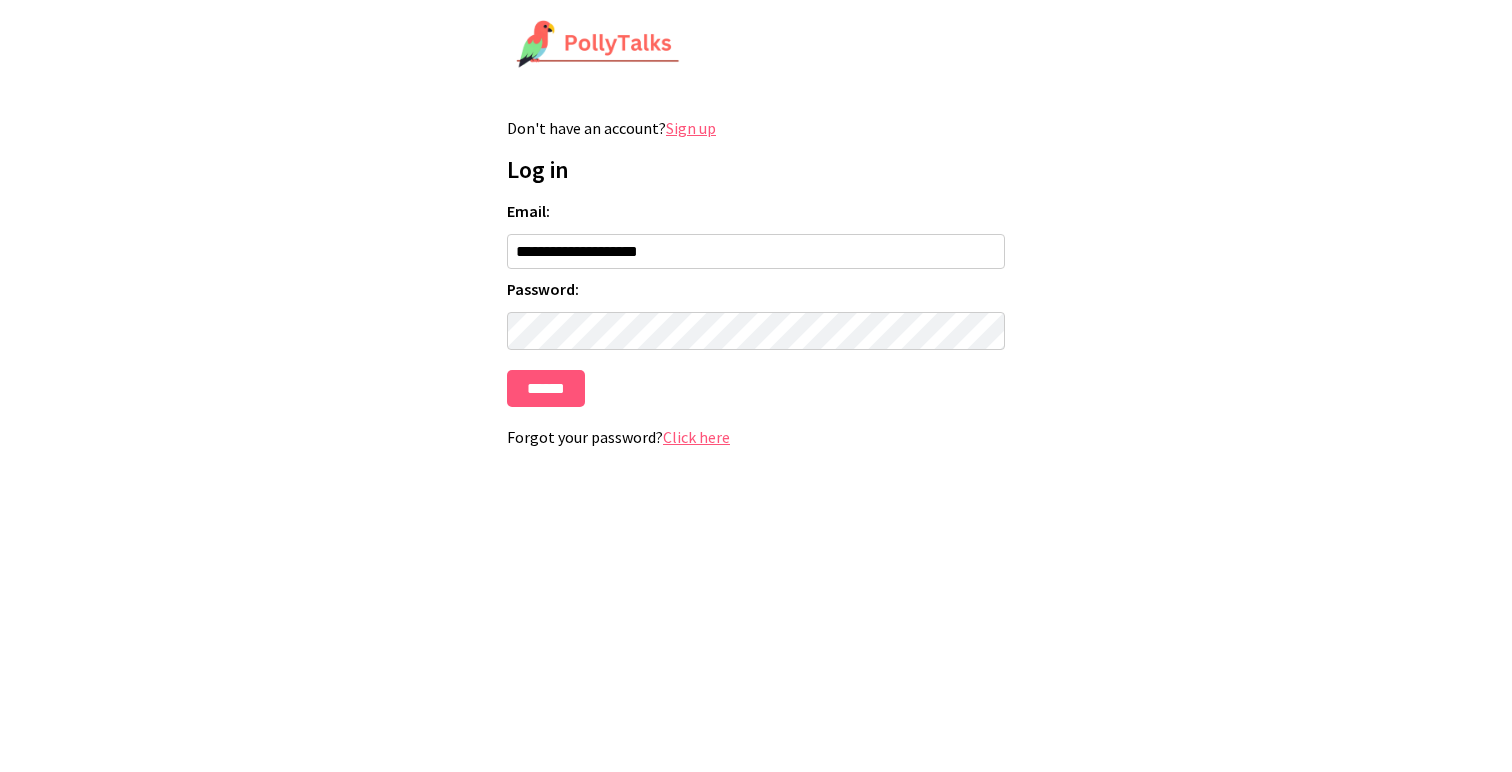 scroll, scrollTop: 0, scrollLeft: 0, axis: both 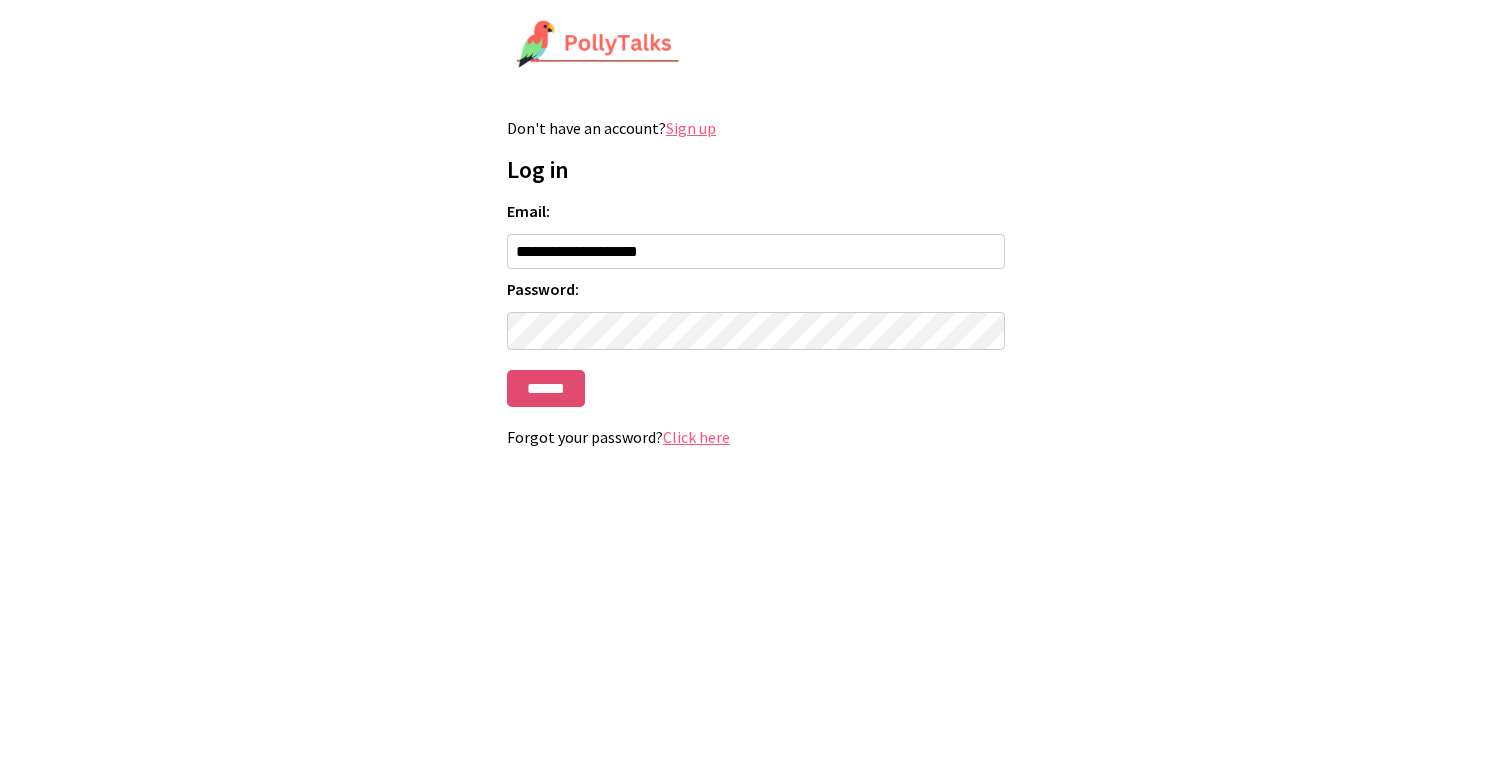 click on "******" at bounding box center [546, 388] 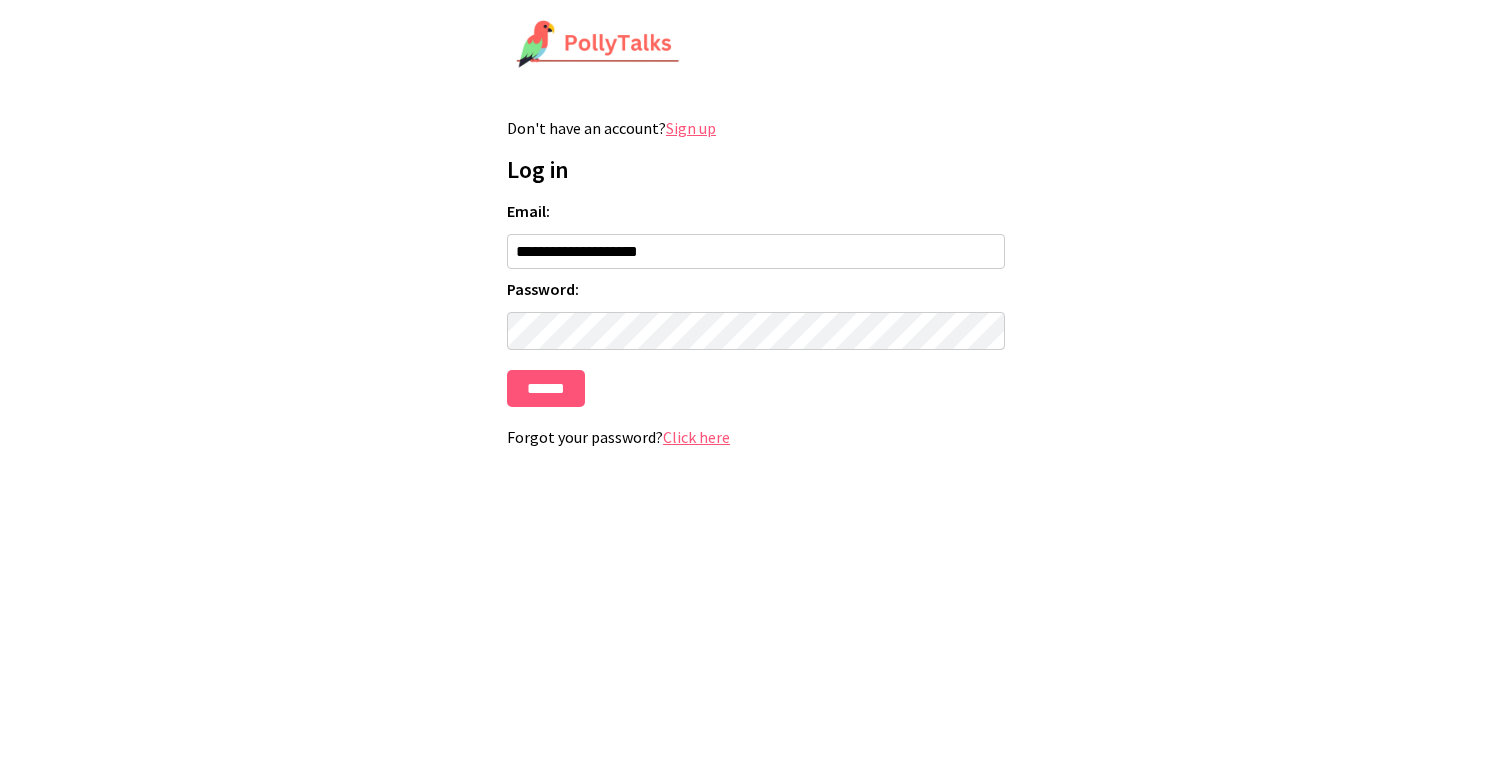 scroll, scrollTop: 0, scrollLeft: 0, axis: both 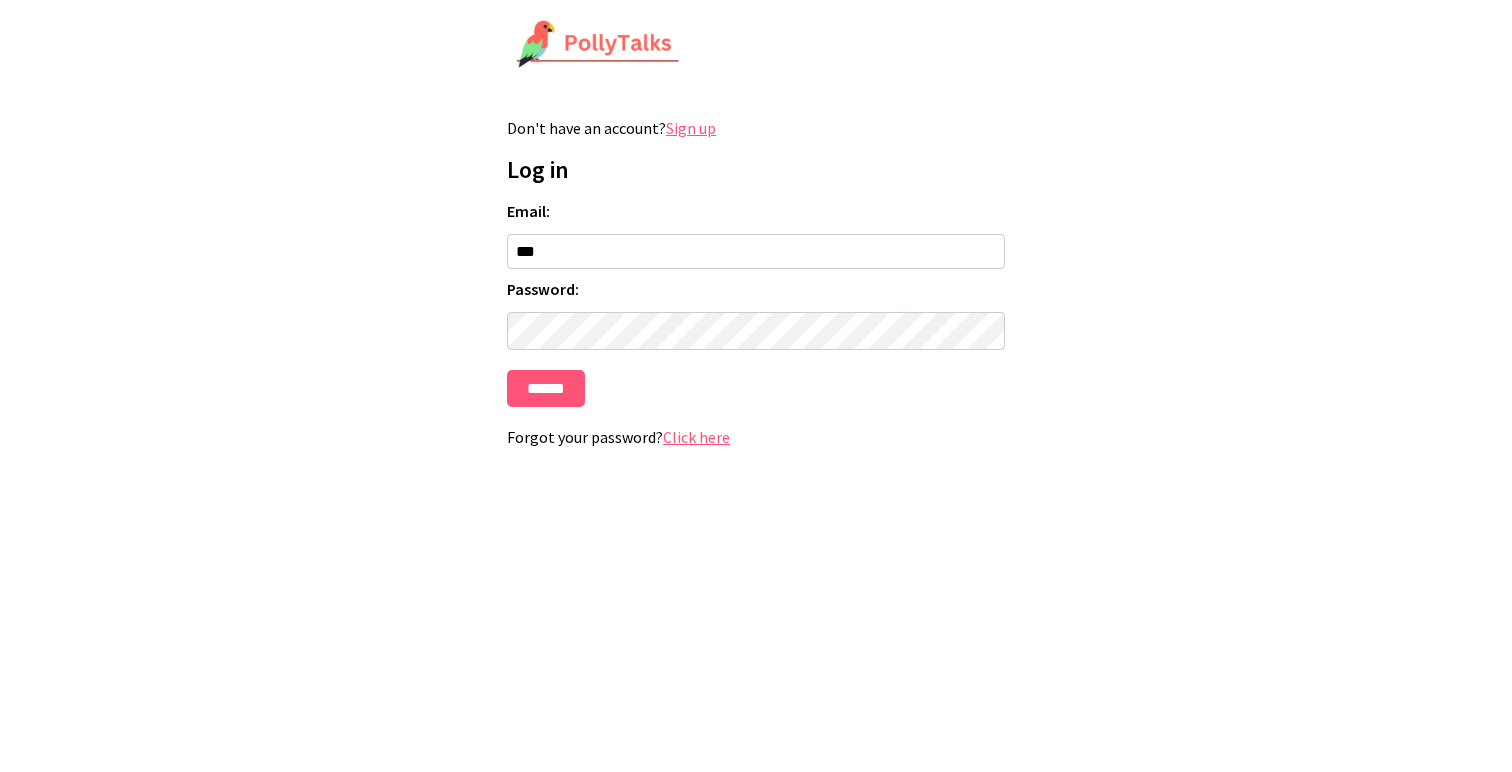 type on "**********" 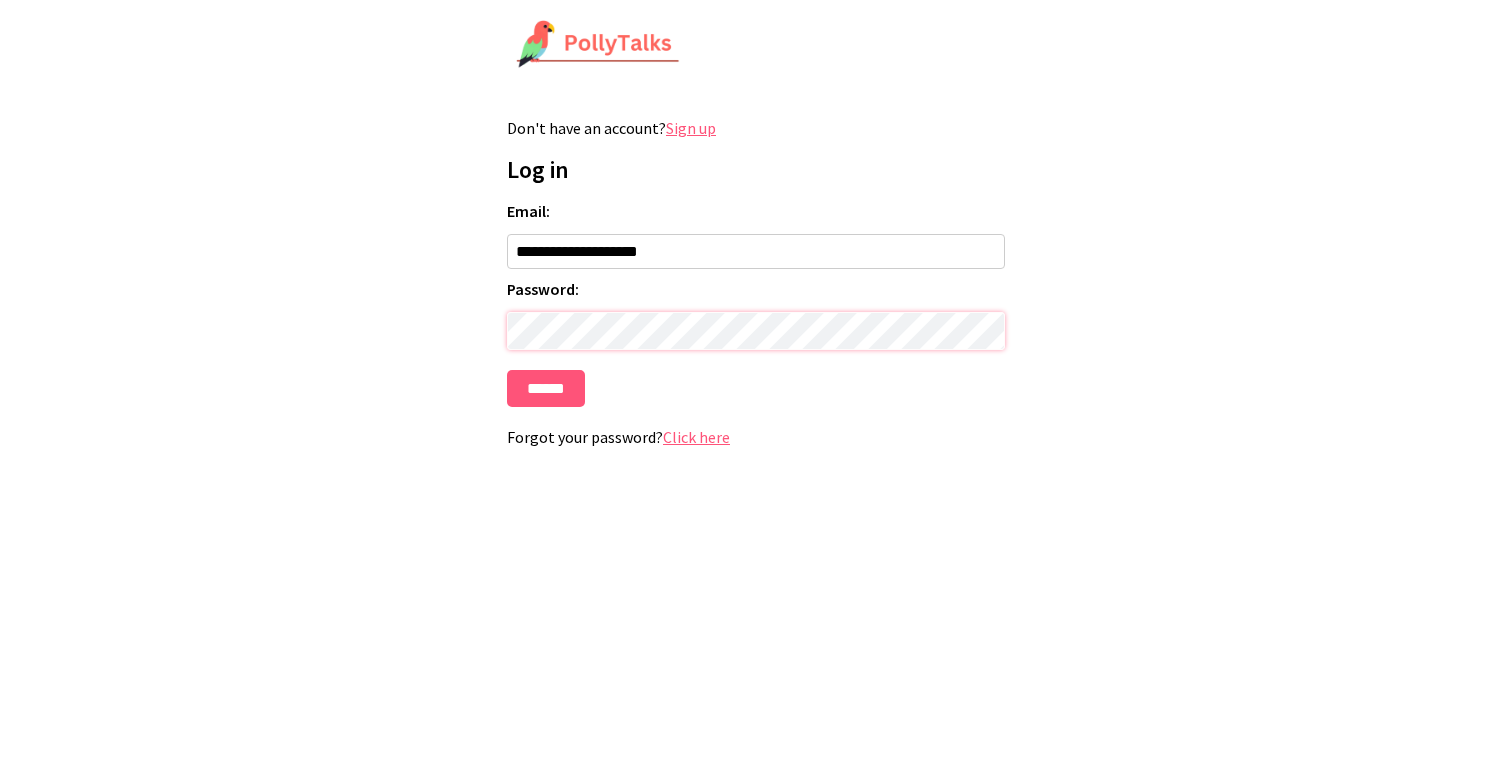 click on "******" at bounding box center [546, 388] 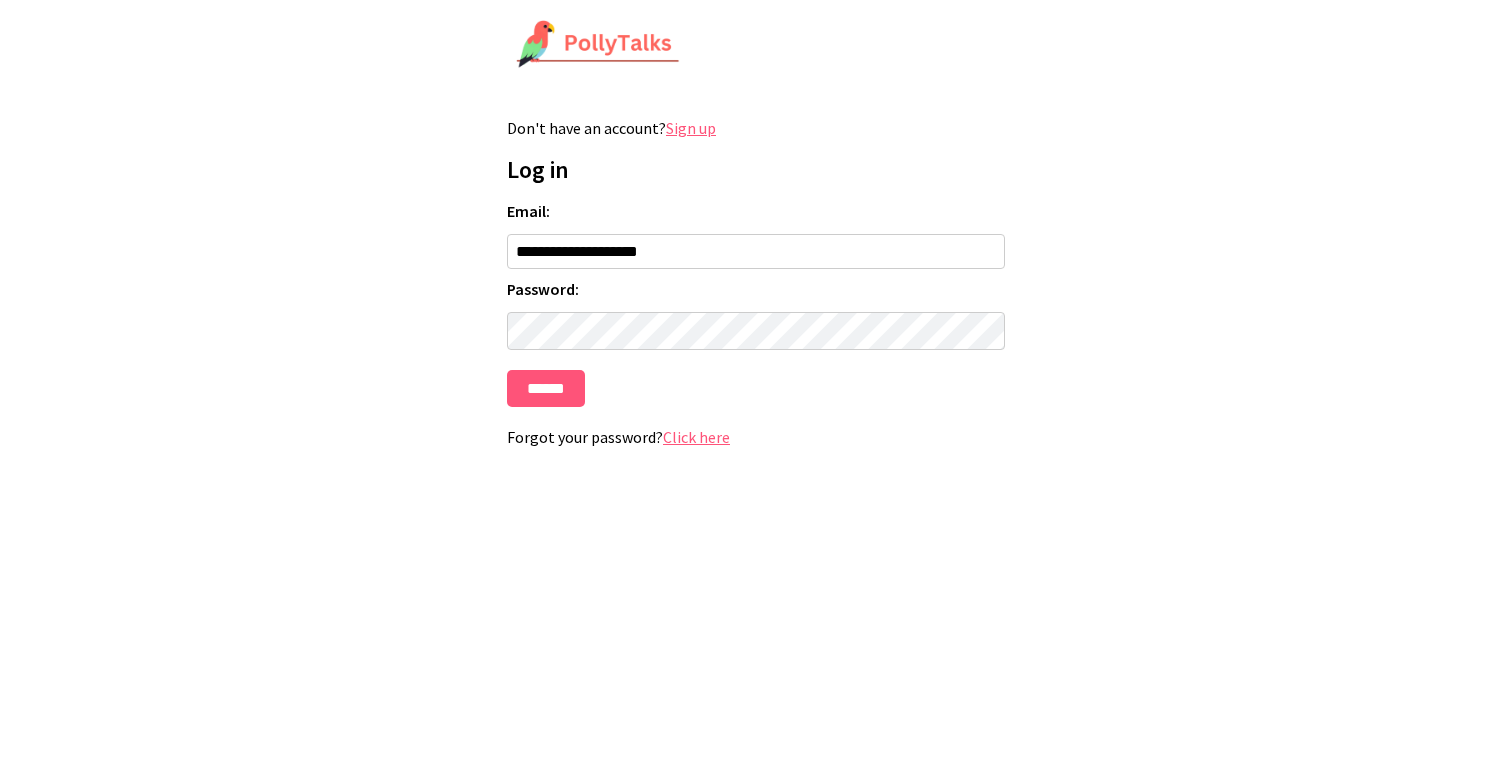 scroll, scrollTop: 0, scrollLeft: 0, axis: both 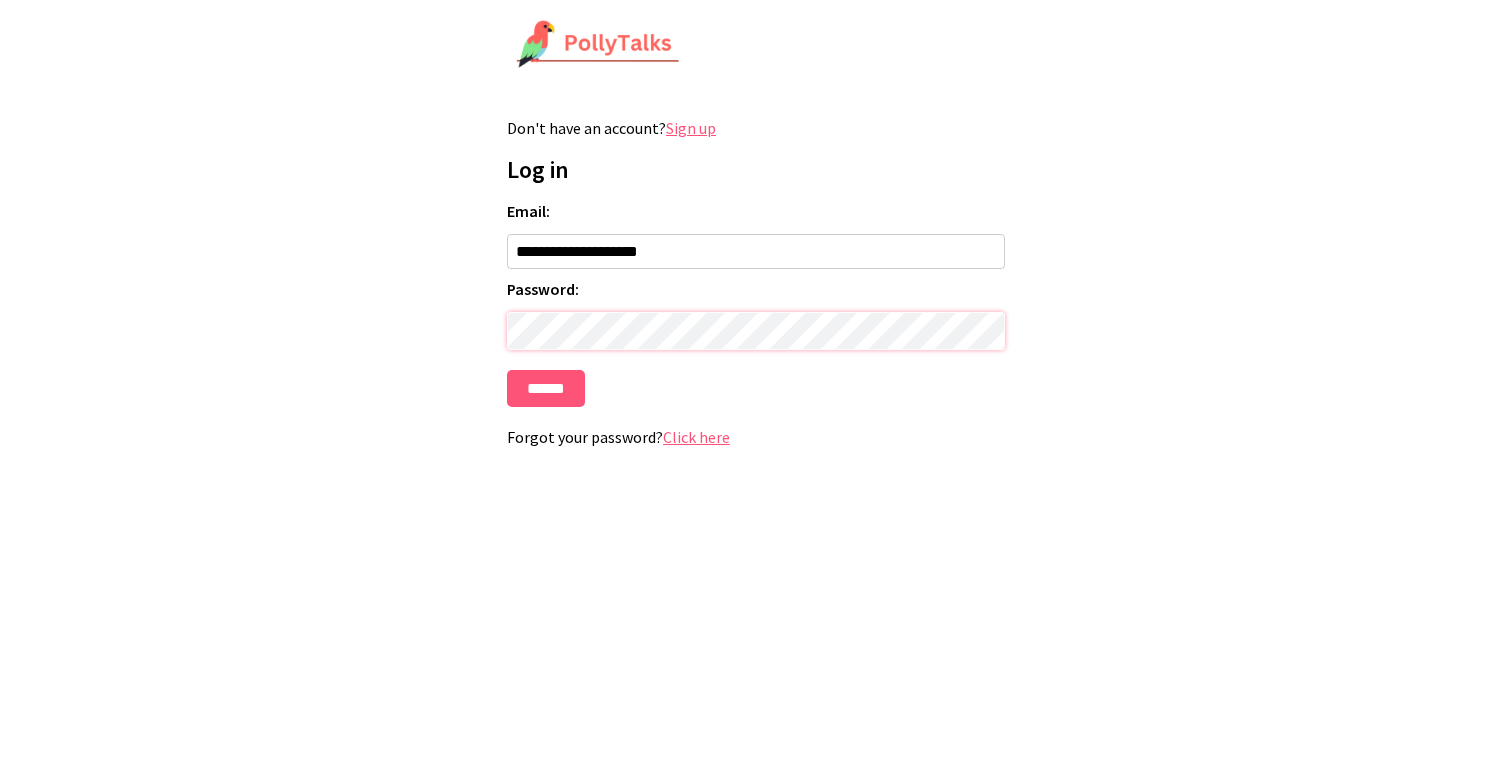 click on "******" at bounding box center [546, 388] 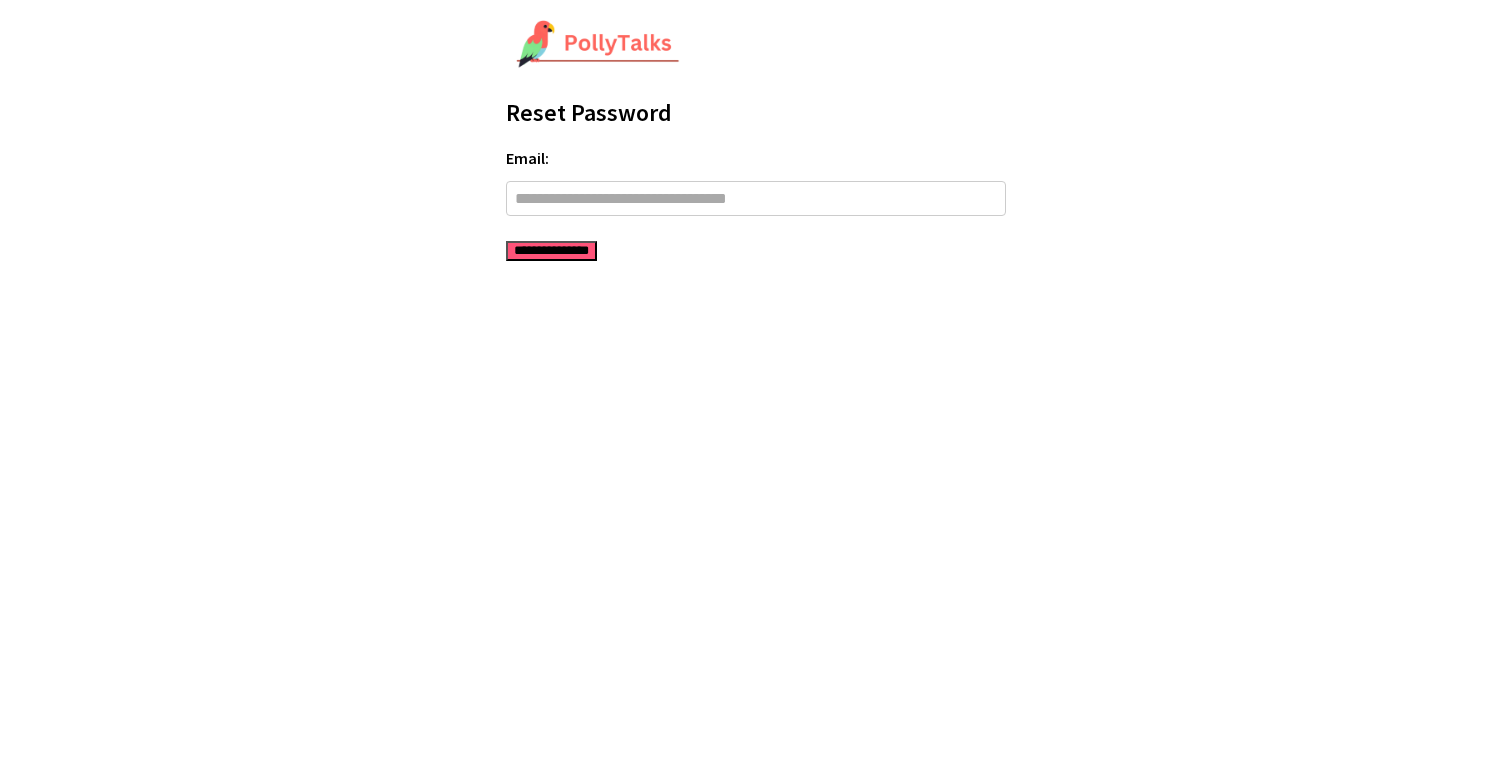 scroll, scrollTop: 0, scrollLeft: 0, axis: both 